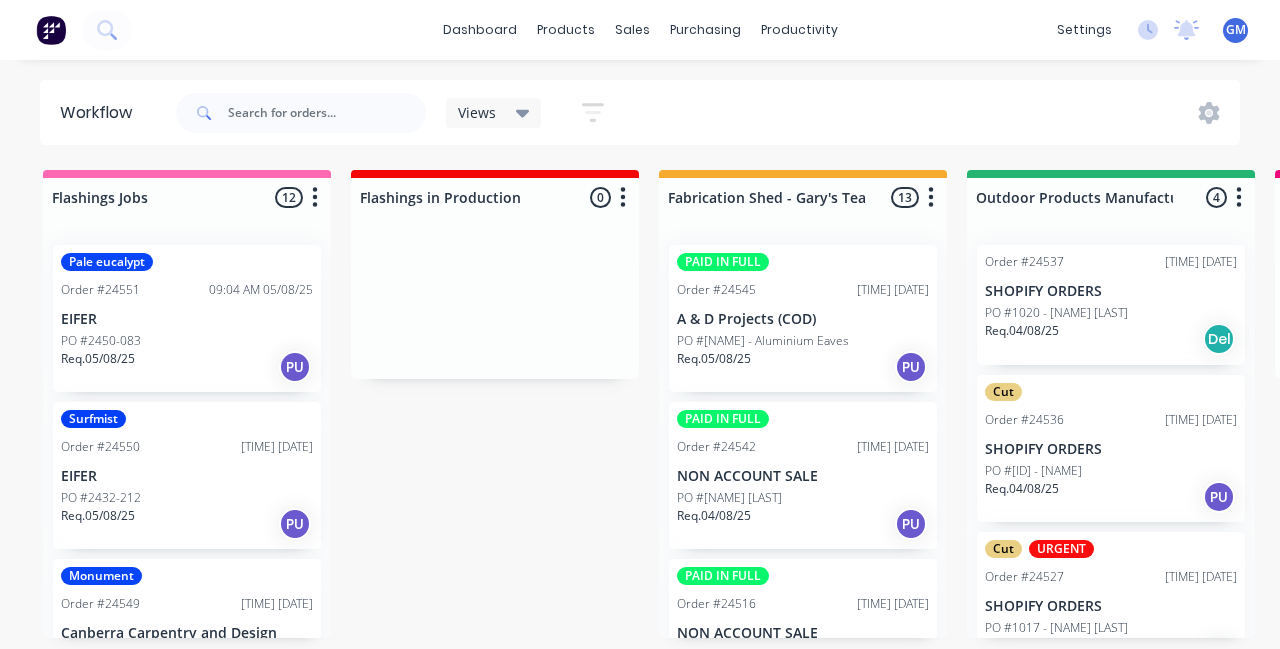 scroll, scrollTop: 0, scrollLeft: 0, axis: both 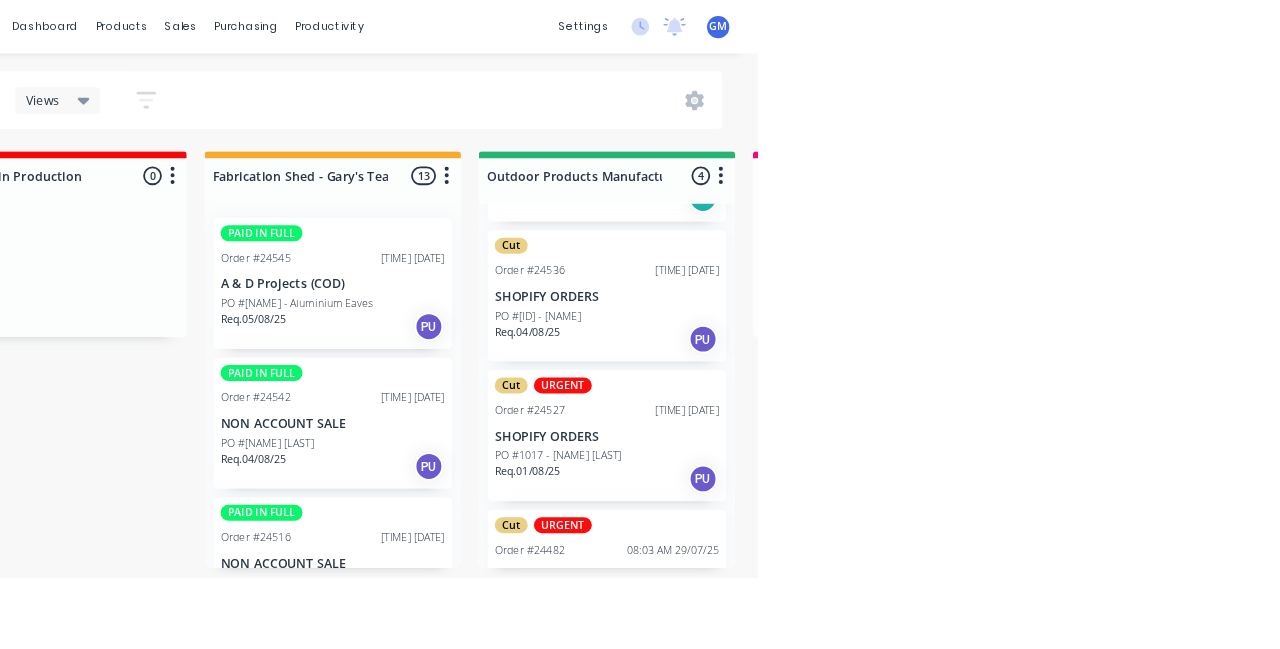 click on "PO #Amaroo" at bounding box center [1111, 668] 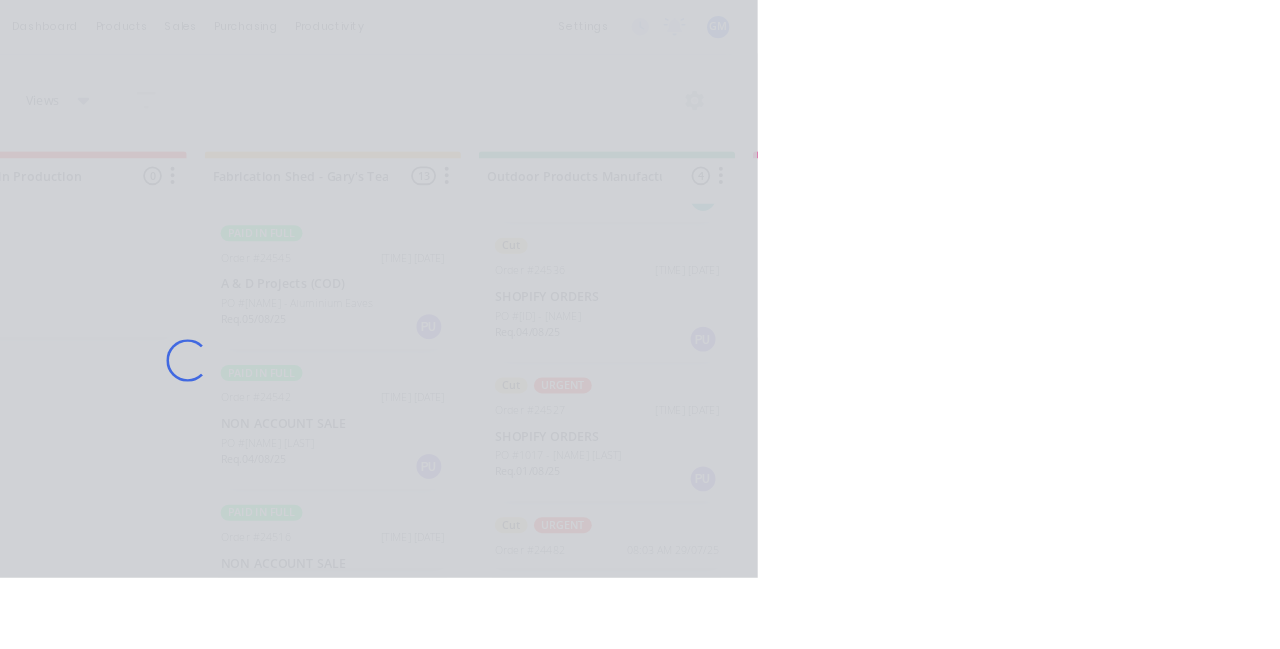 scroll, scrollTop: 114, scrollLeft: 0, axis: vertical 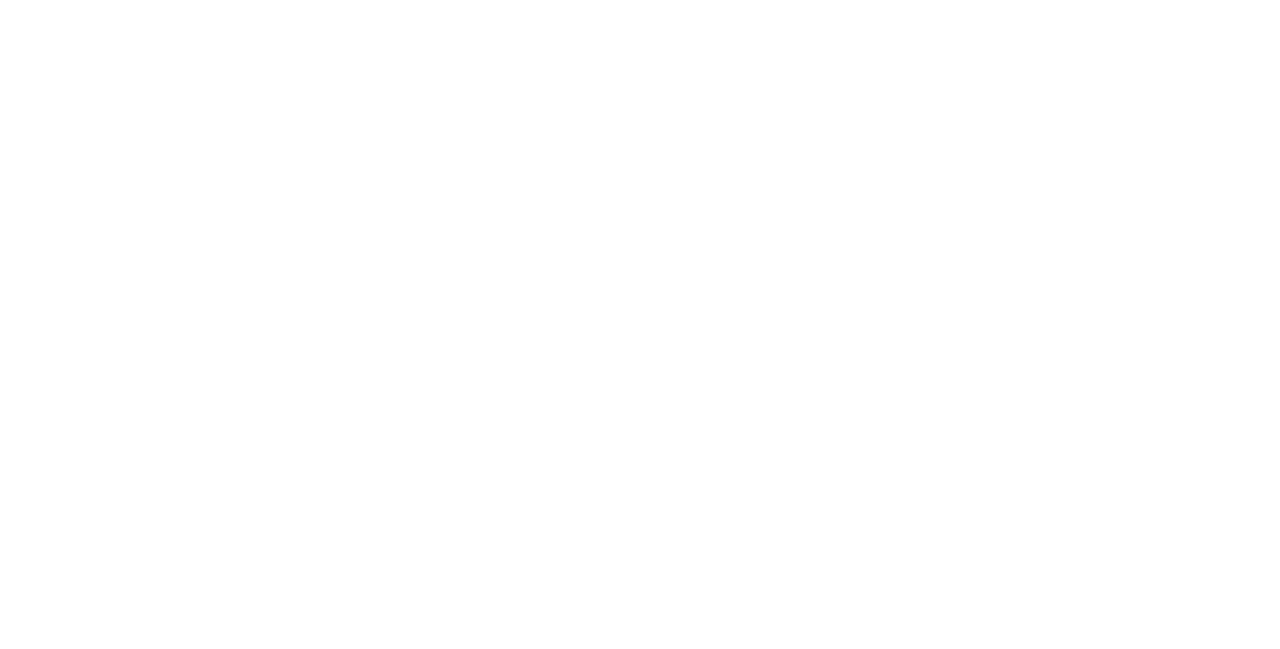 click at bounding box center (381, 629) 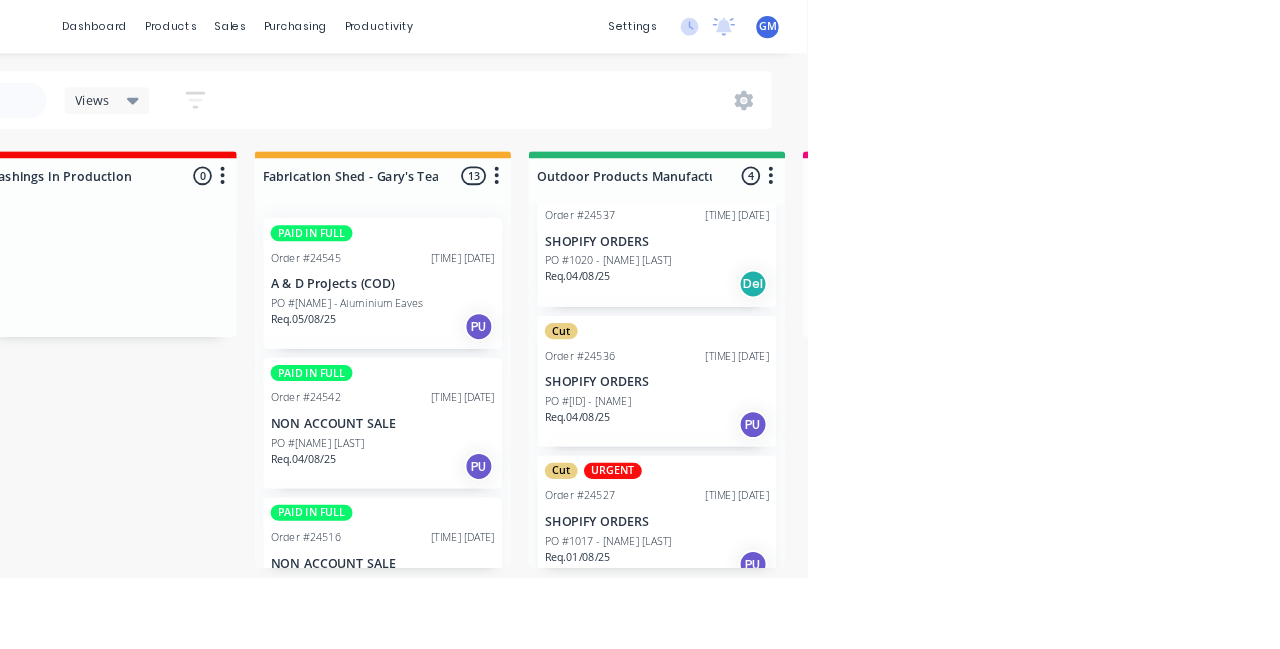 scroll, scrollTop: 16, scrollLeft: 0, axis: vertical 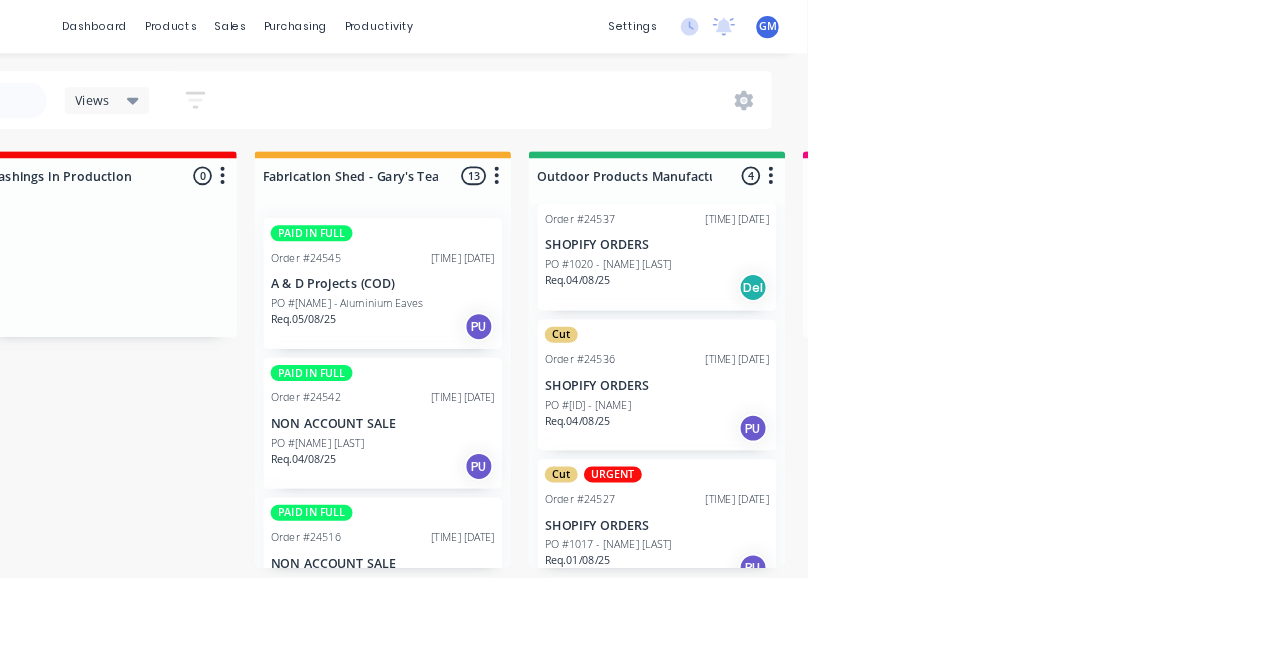 click on "SHOPIFY ORDERS" at bounding box center (1111, 590) 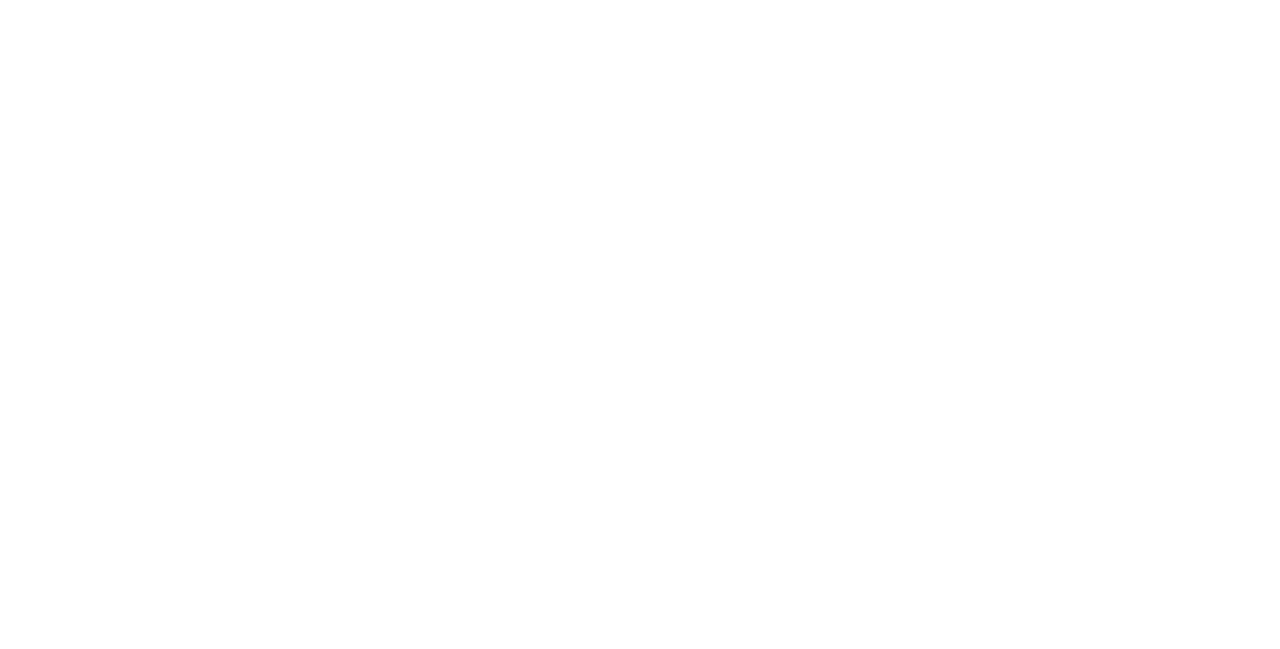click on "Close" at bounding box center [918, 111] 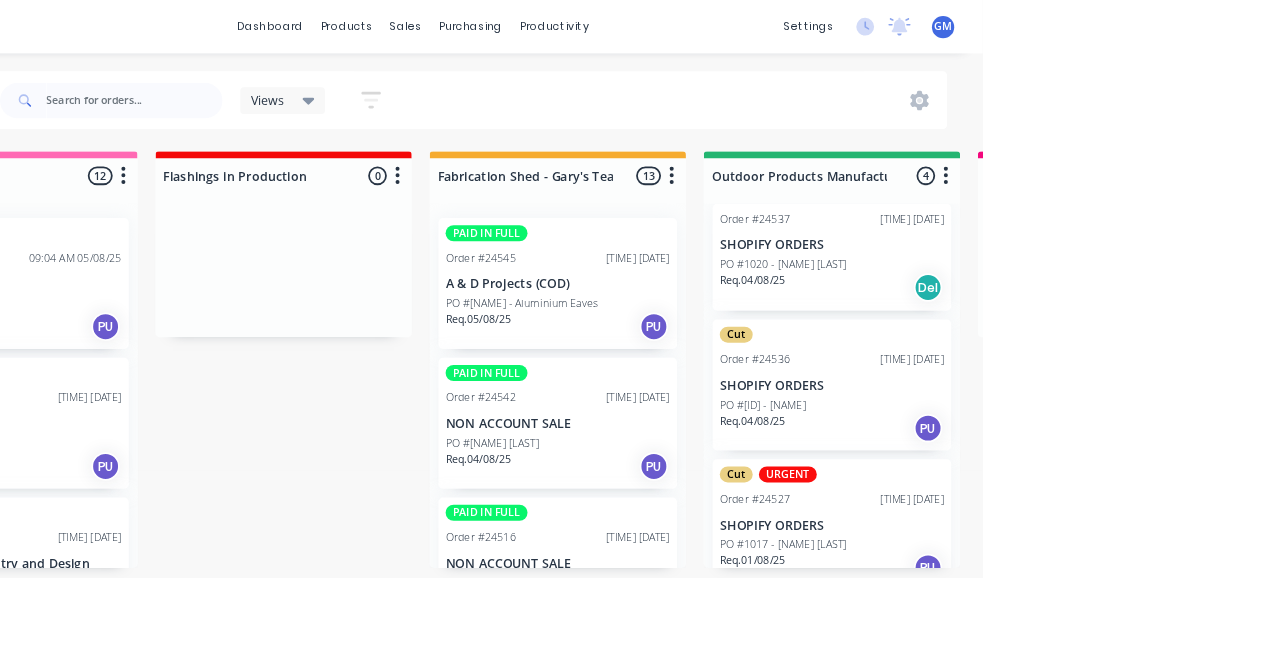 click on "Cut Order #[ID] [TIME] [DATE] SHOPIFY ORDERS PO #[ID] - [NAME] Req. [DATE] PU" at bounding box center (1111, 432) 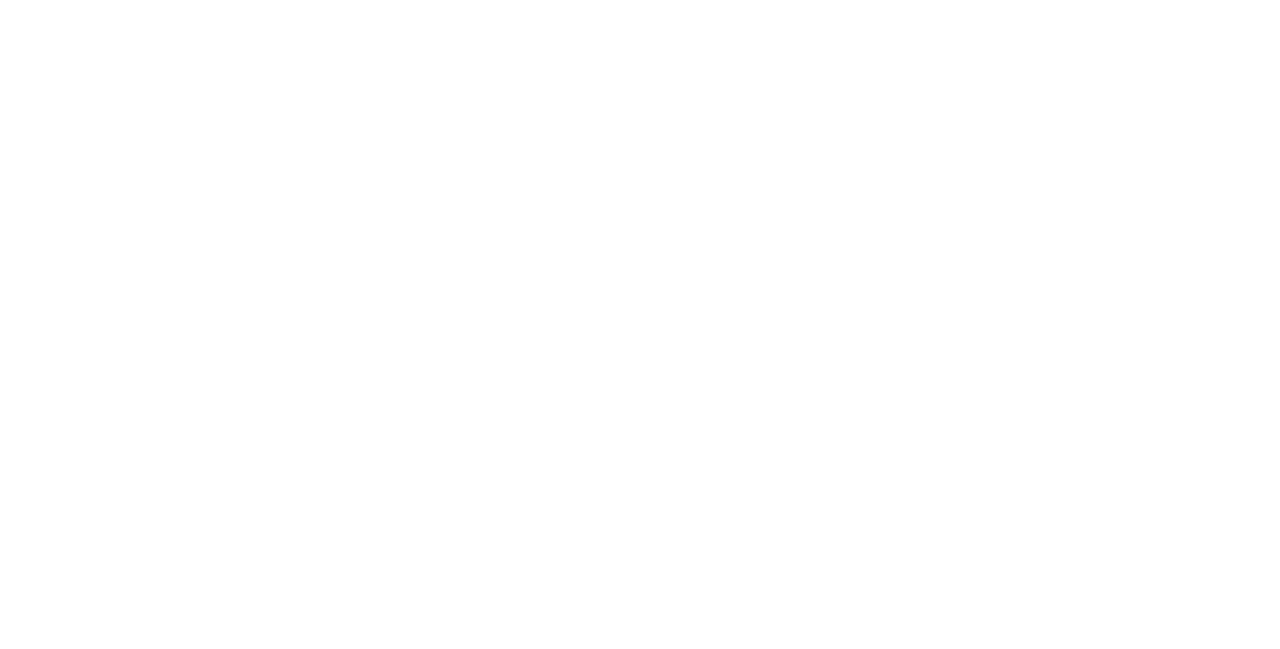click at bounding box center [381, 609] 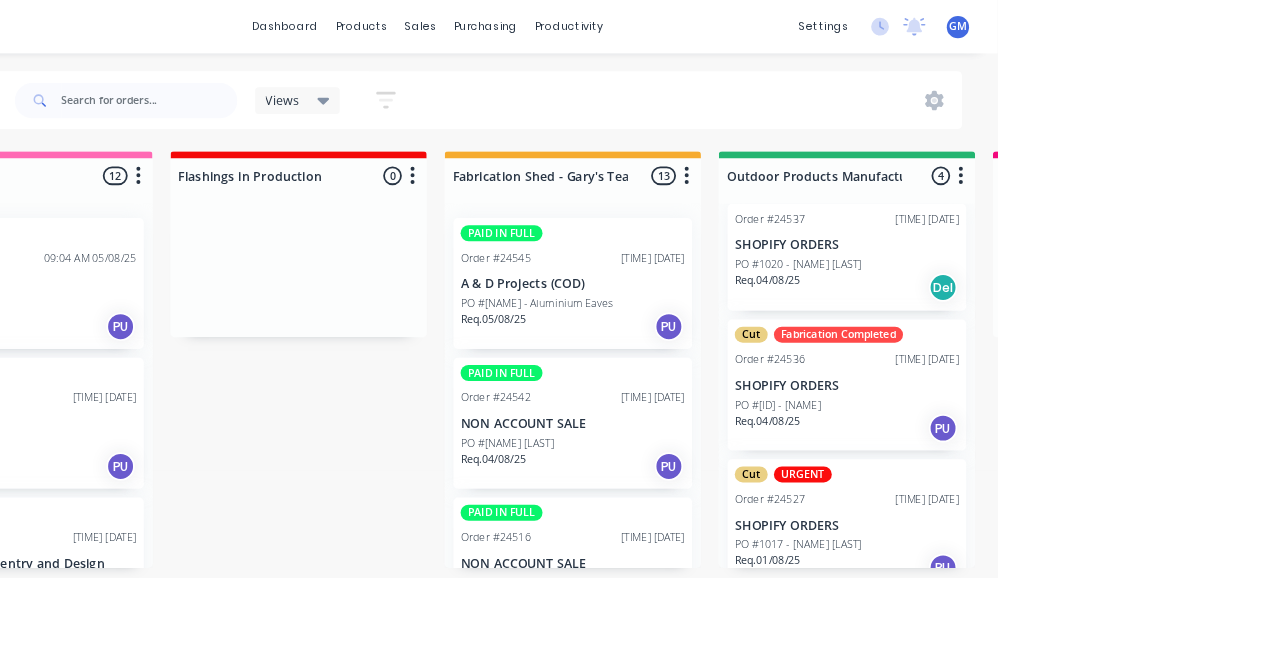 scroll, scrollTop: 142, scrollLeft: 0, axis: vertical 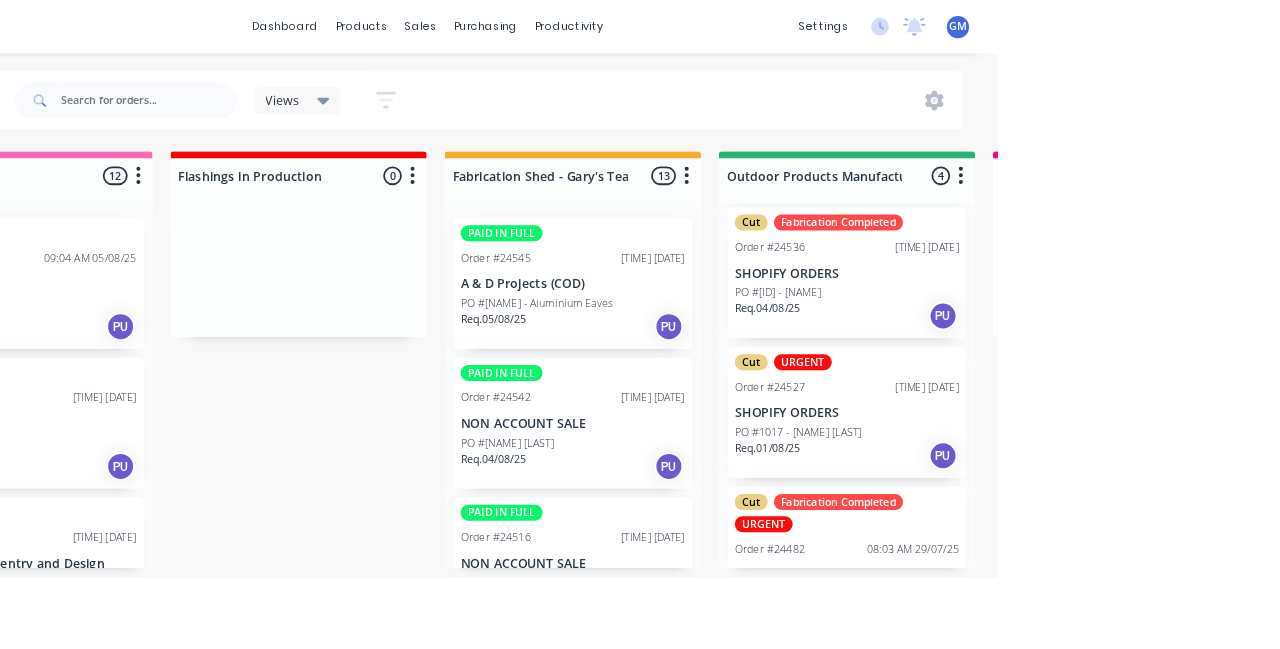 click on "SHOPIFY ORDERS" at bounding box center (1111, 464) 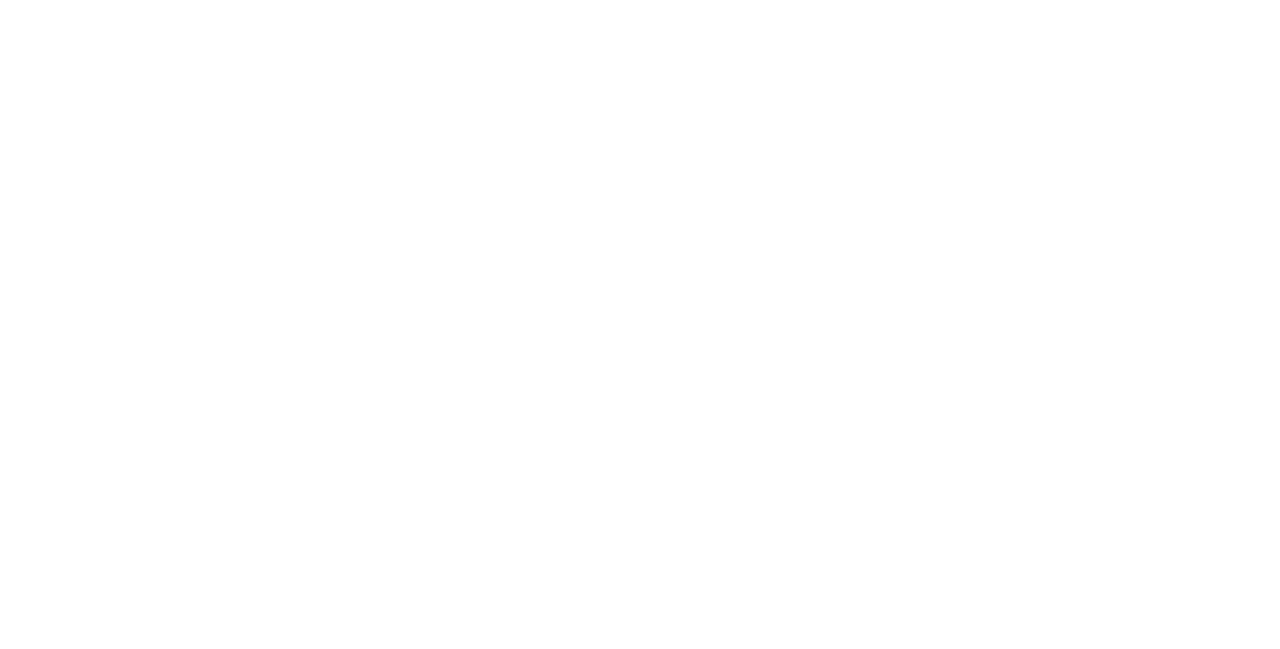 scroll, scrollTop: 0, scrollLeft: 0, axis: both 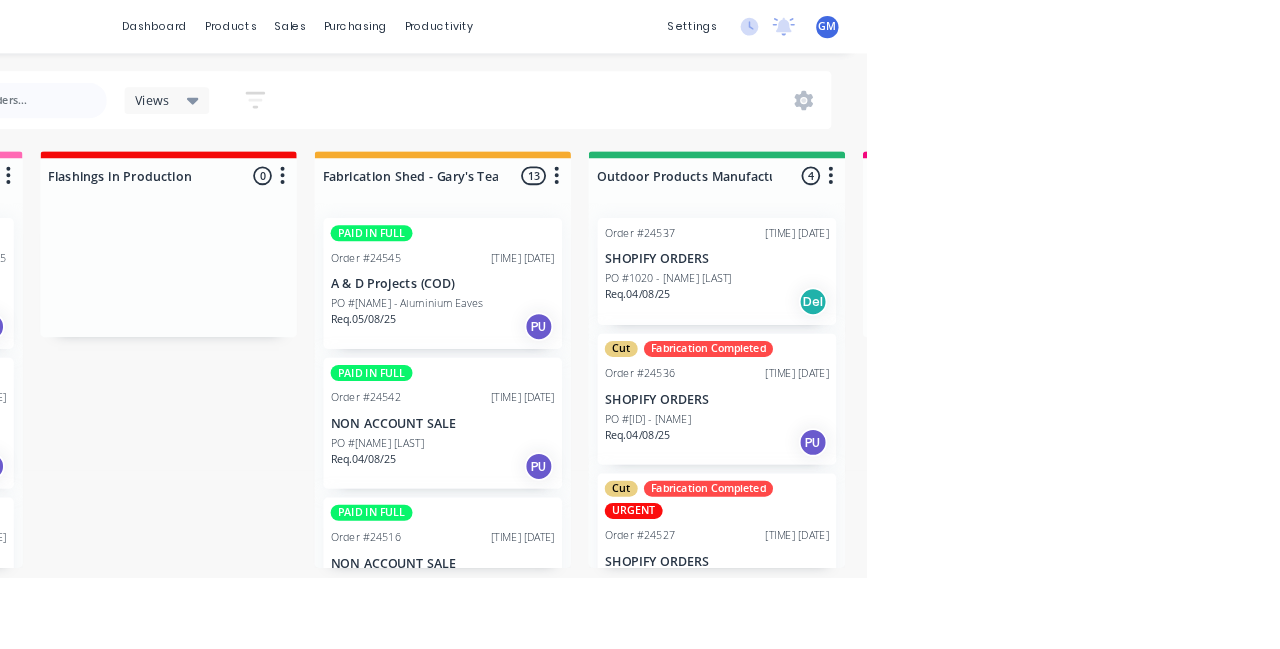 click on "SHOPIFY ORDERS" at bounding box center [1111, 291] 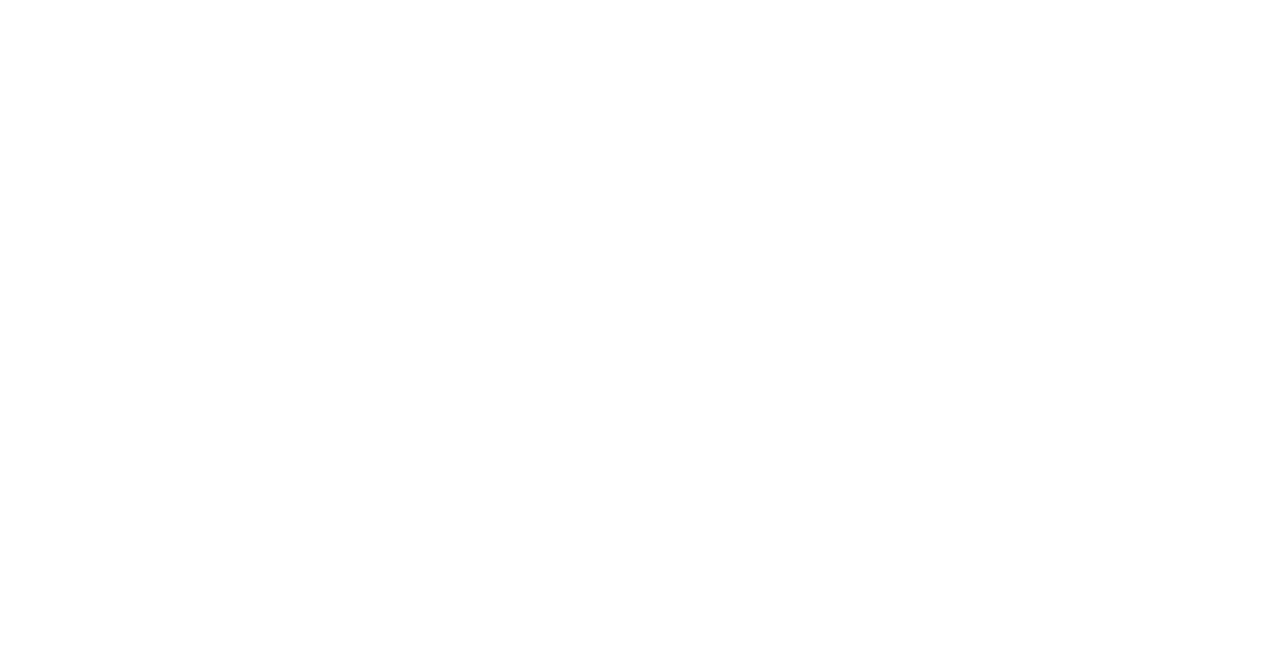 click on "Close" at bounding box center [918, 111] 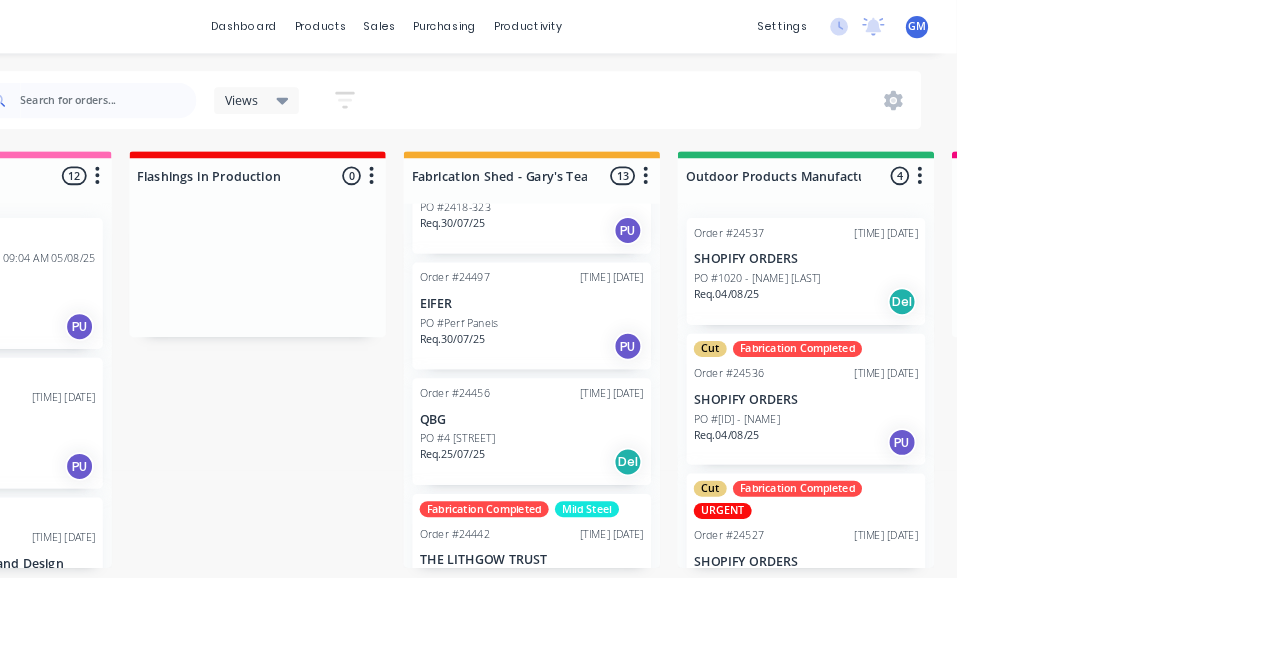 scroll, scrollTop: 940, scrollLeft: 0, axis: vertical 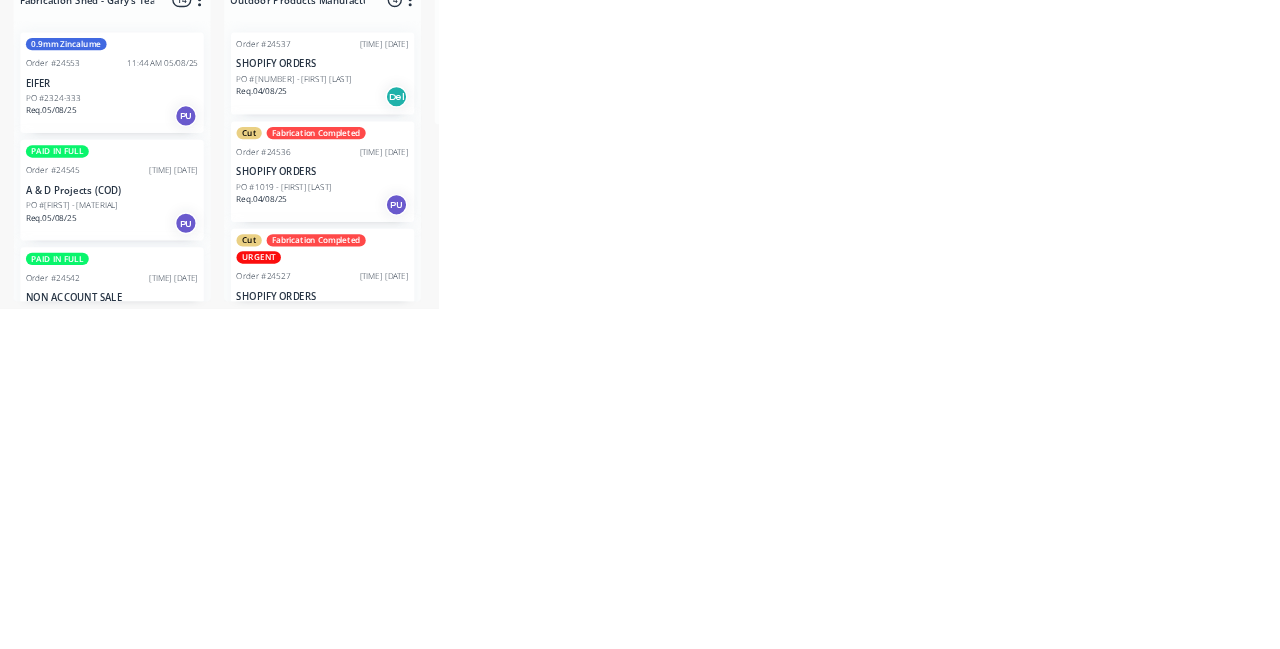 click on "SHOPIFY ORDERS" at bounding box center (1111, 449) 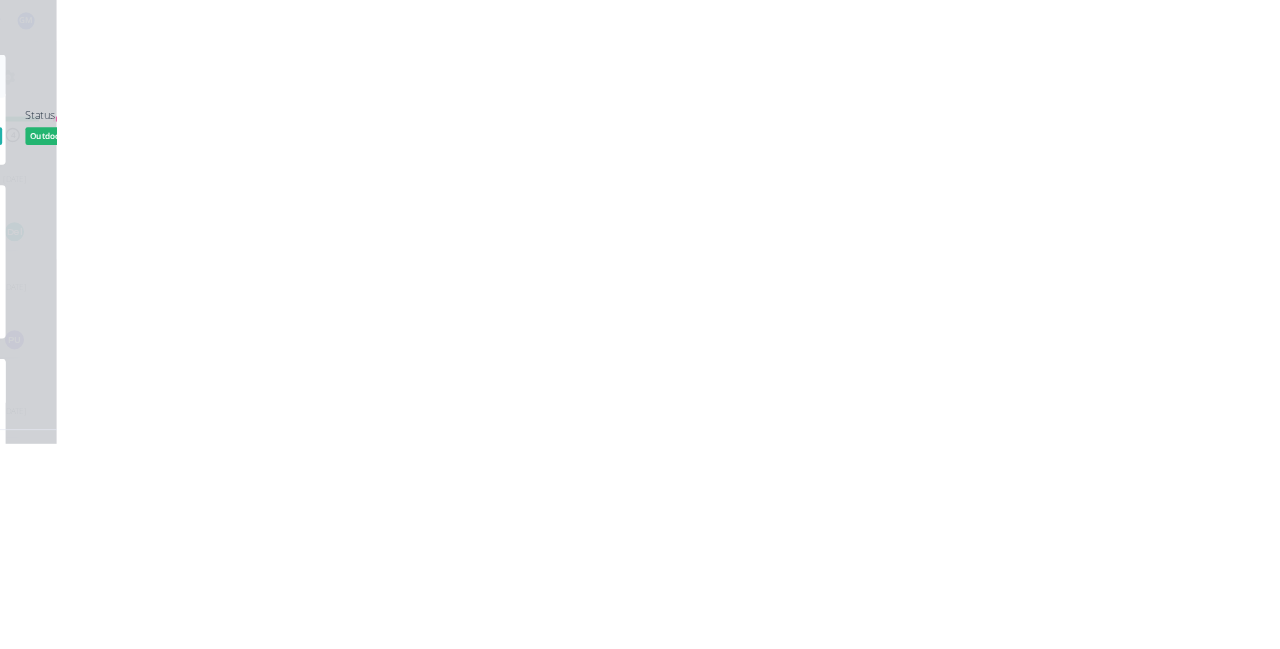 click on "Close" at bounding box center (918, 111) 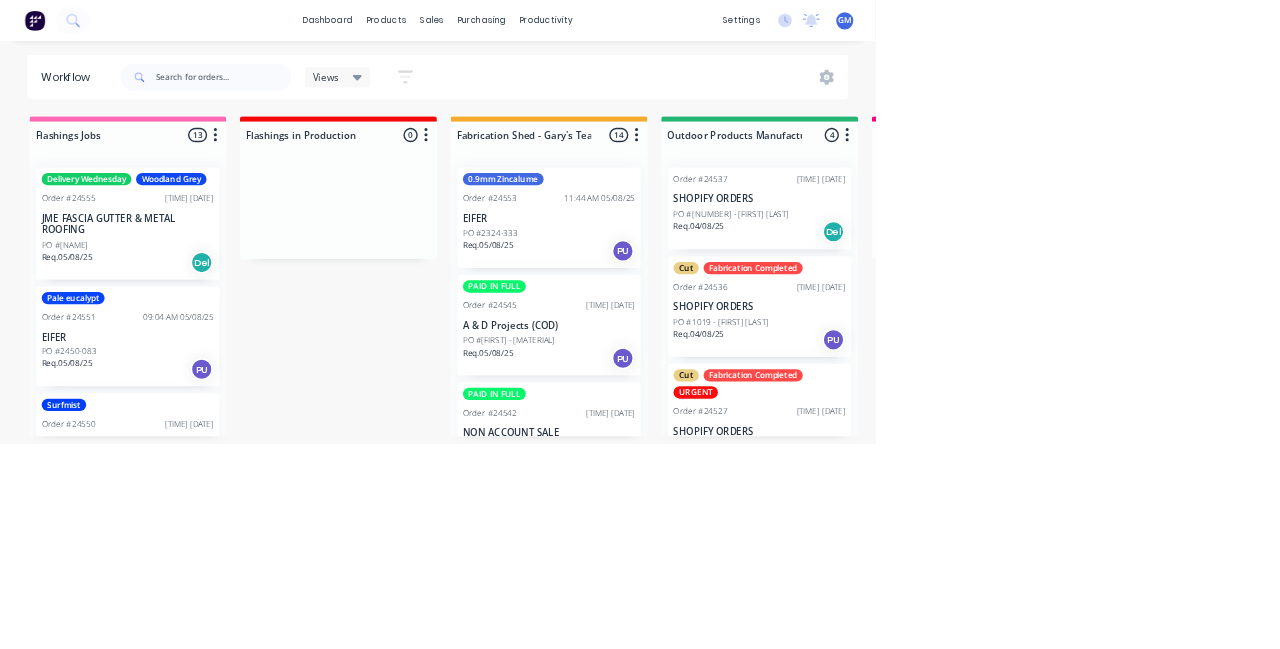 click on "Order #24527 01:13 PM 05/08/25" at bounding box center [1111, 602] 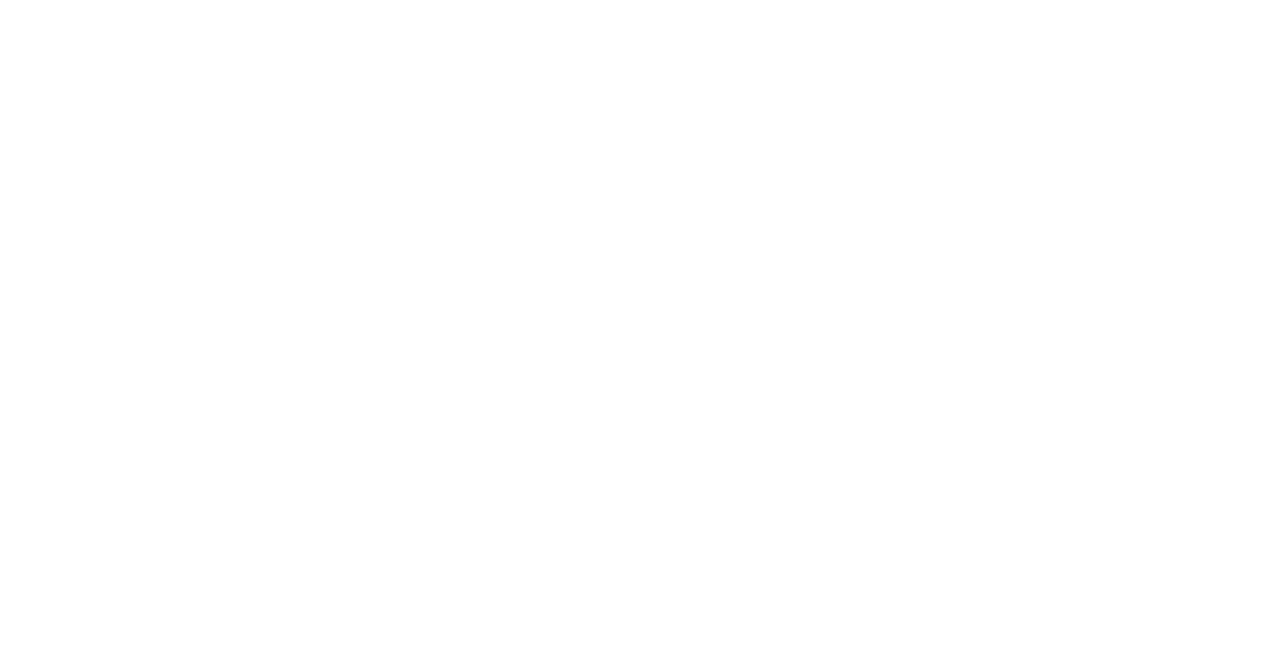 click on "Close" at bounding box center (918, 111) 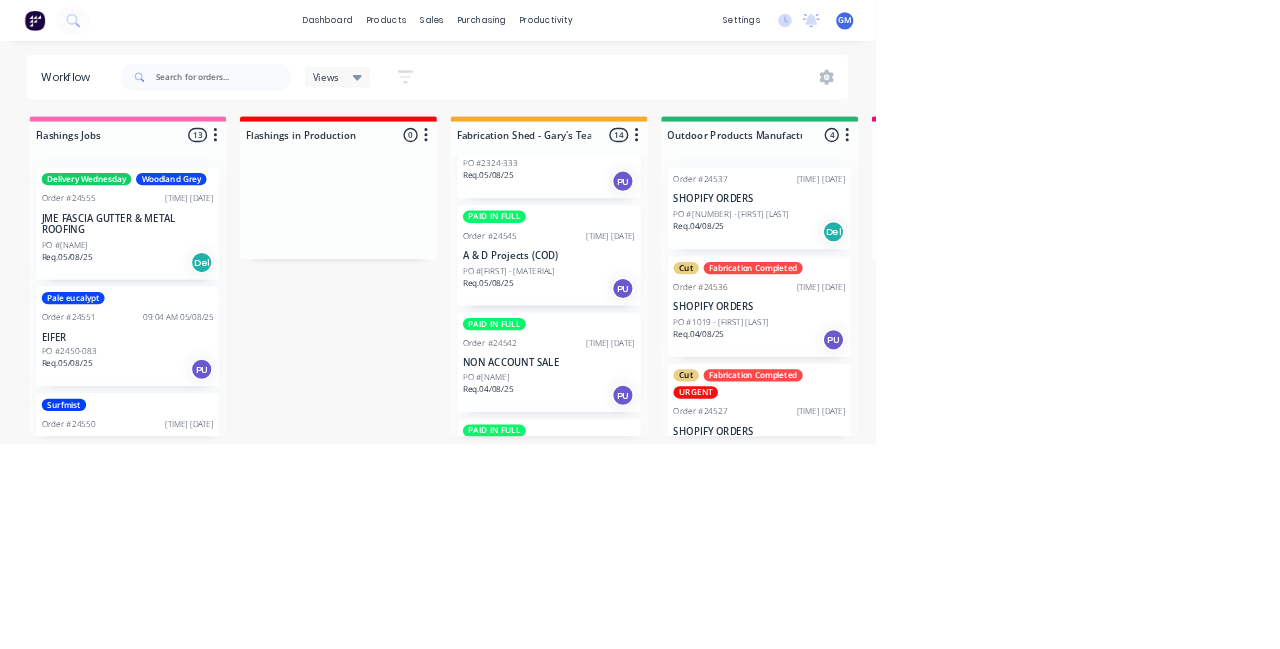 scroll, scrollTop: 0, scrollLeft: 0, axis: both 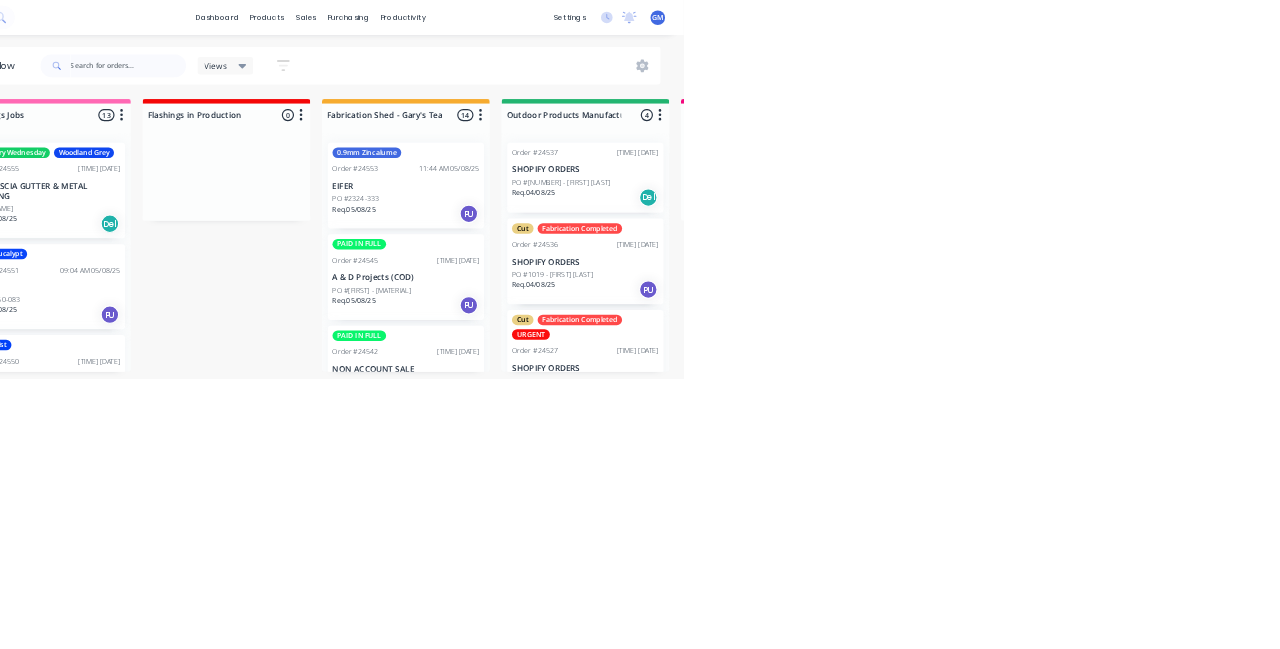 click on "EIFER" at bounding box center [803, 319] 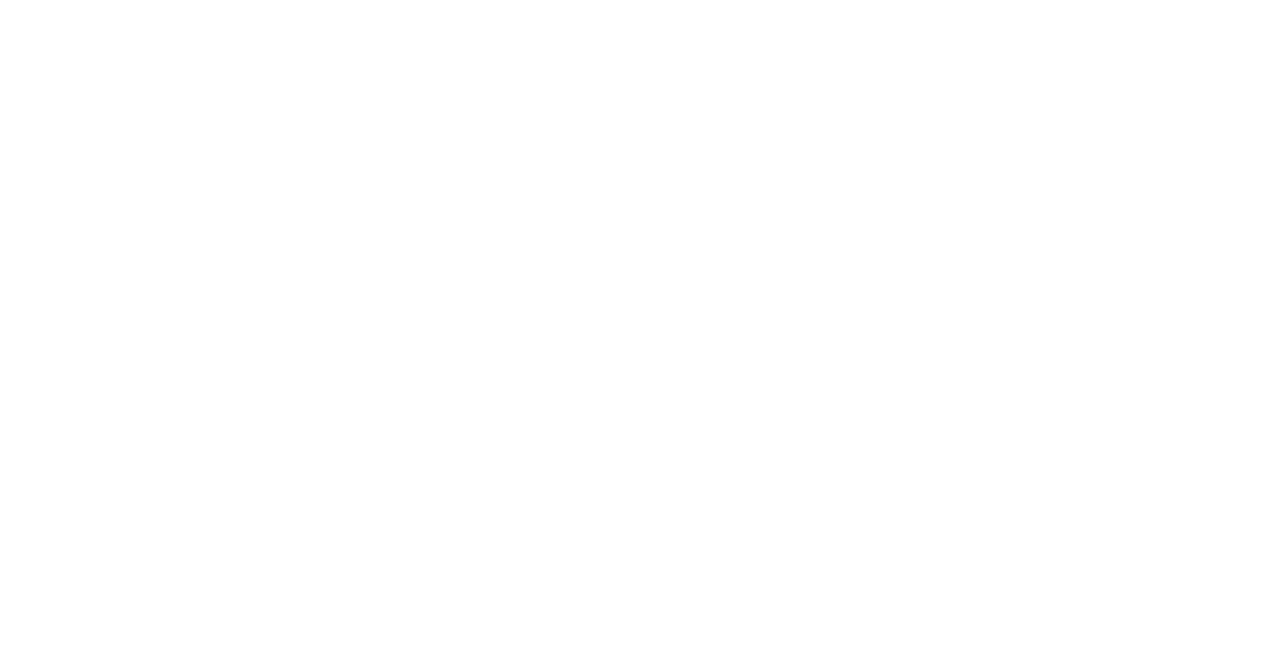scroll, scrollTop: 0, scrollLeft: 0, axis: both 